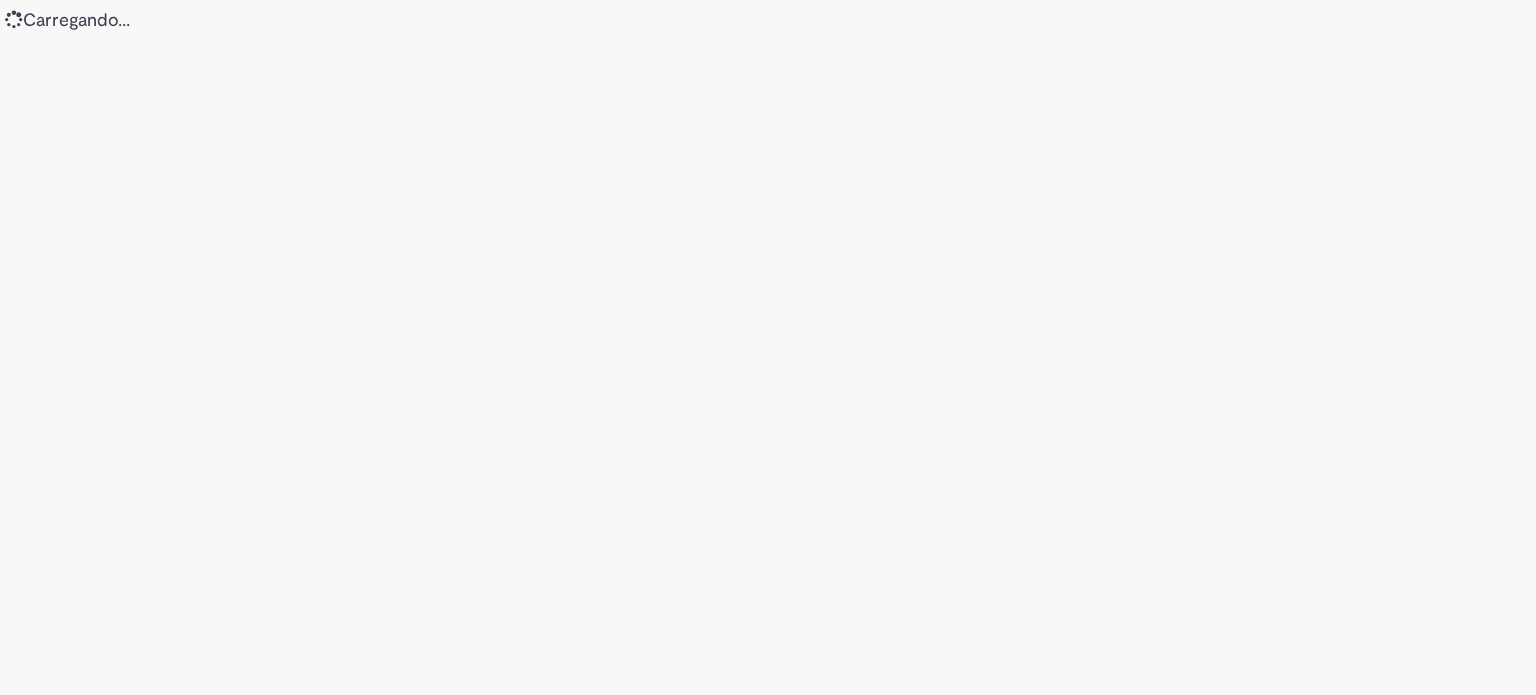 scroll, scrollTop: 0, scrollLeft: 0, axis: both 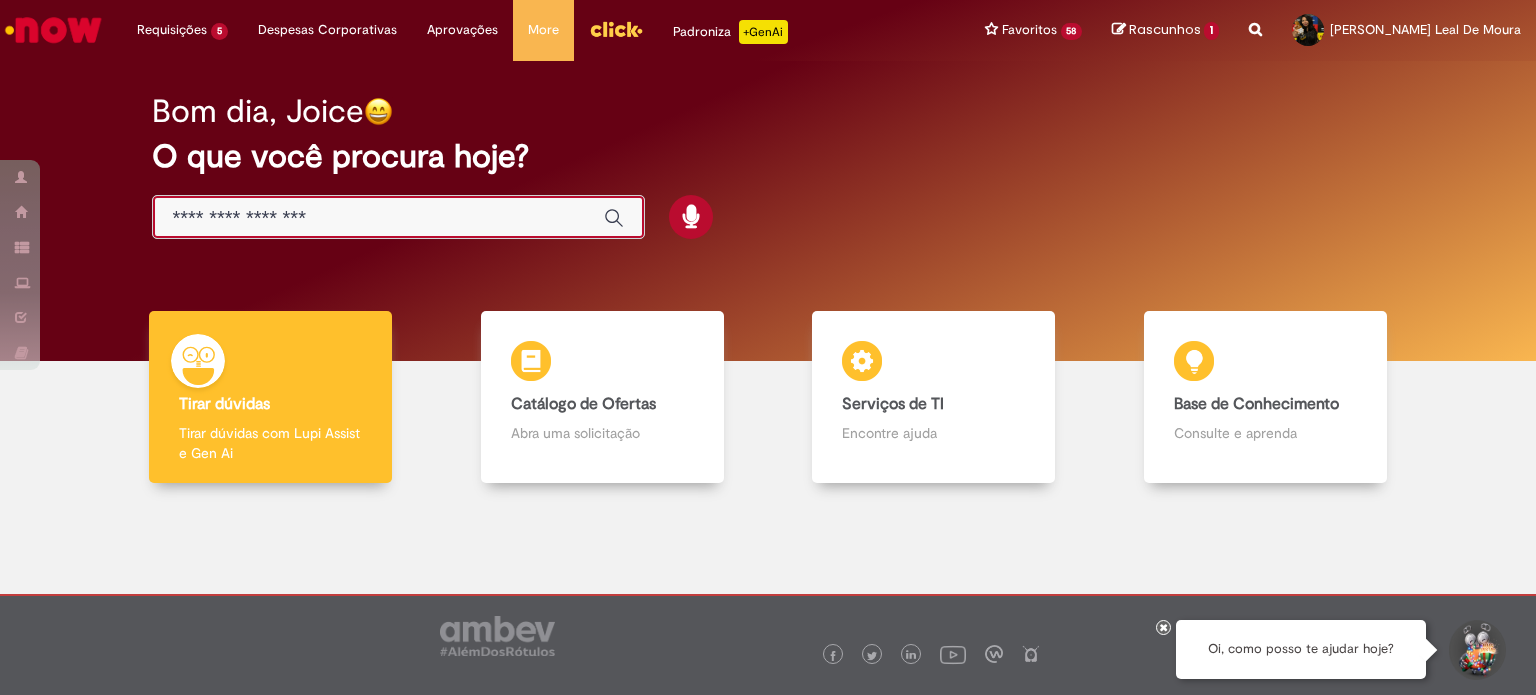 click at bounding box center (378, 218) 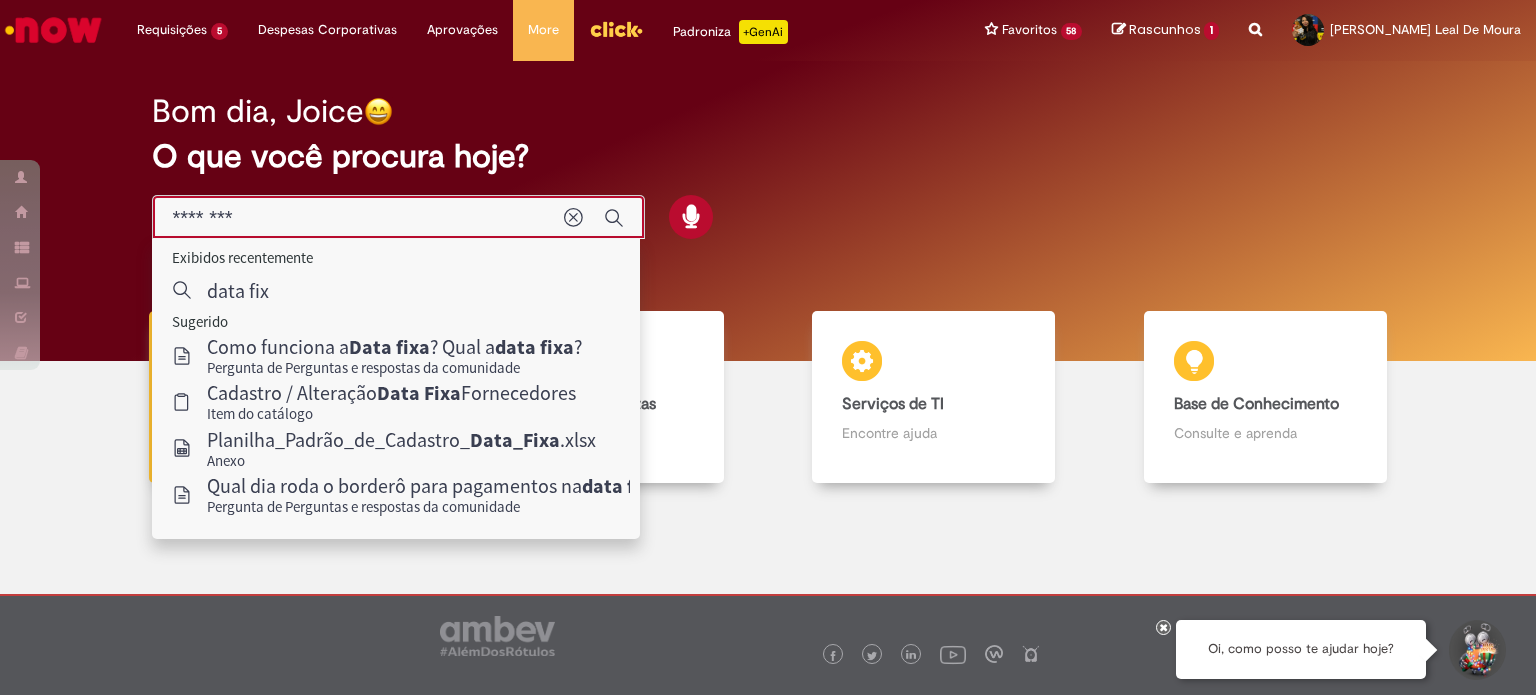type on "*********" 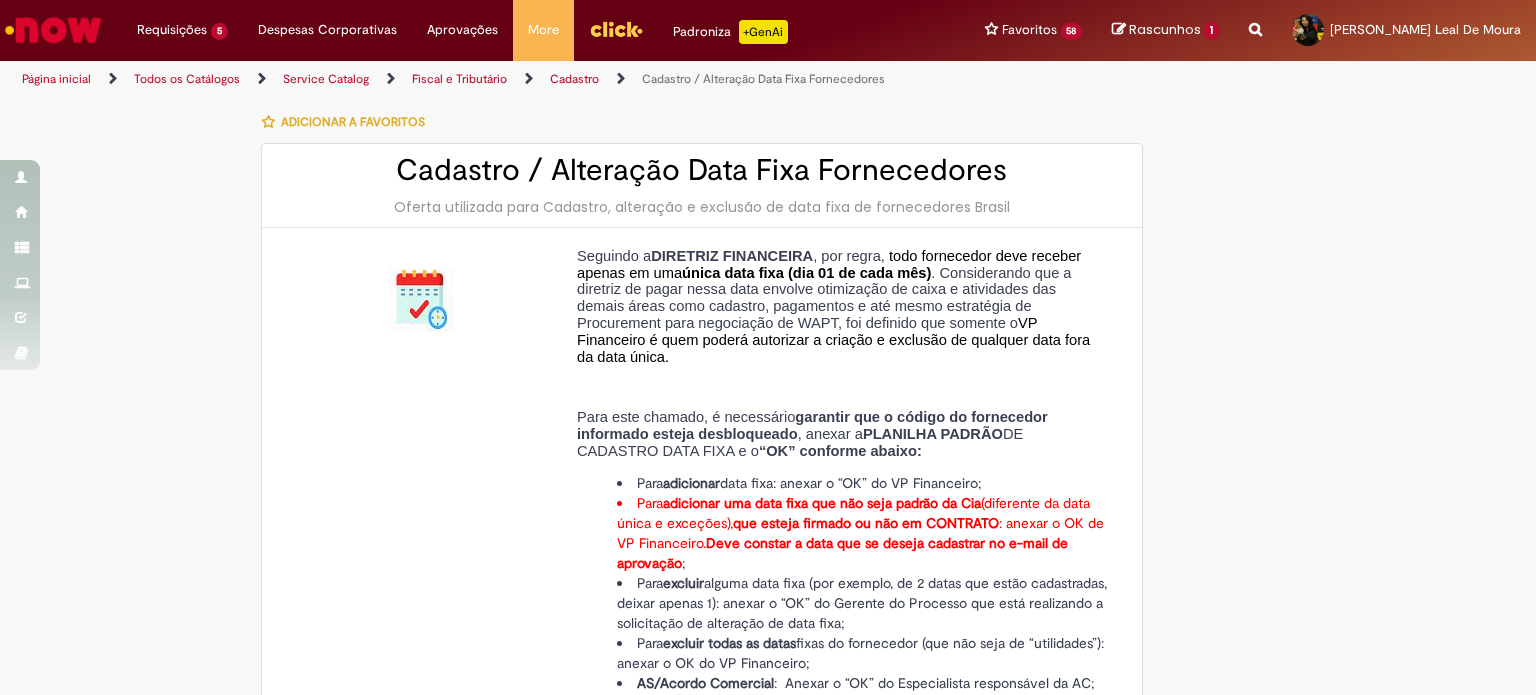 type on "********" 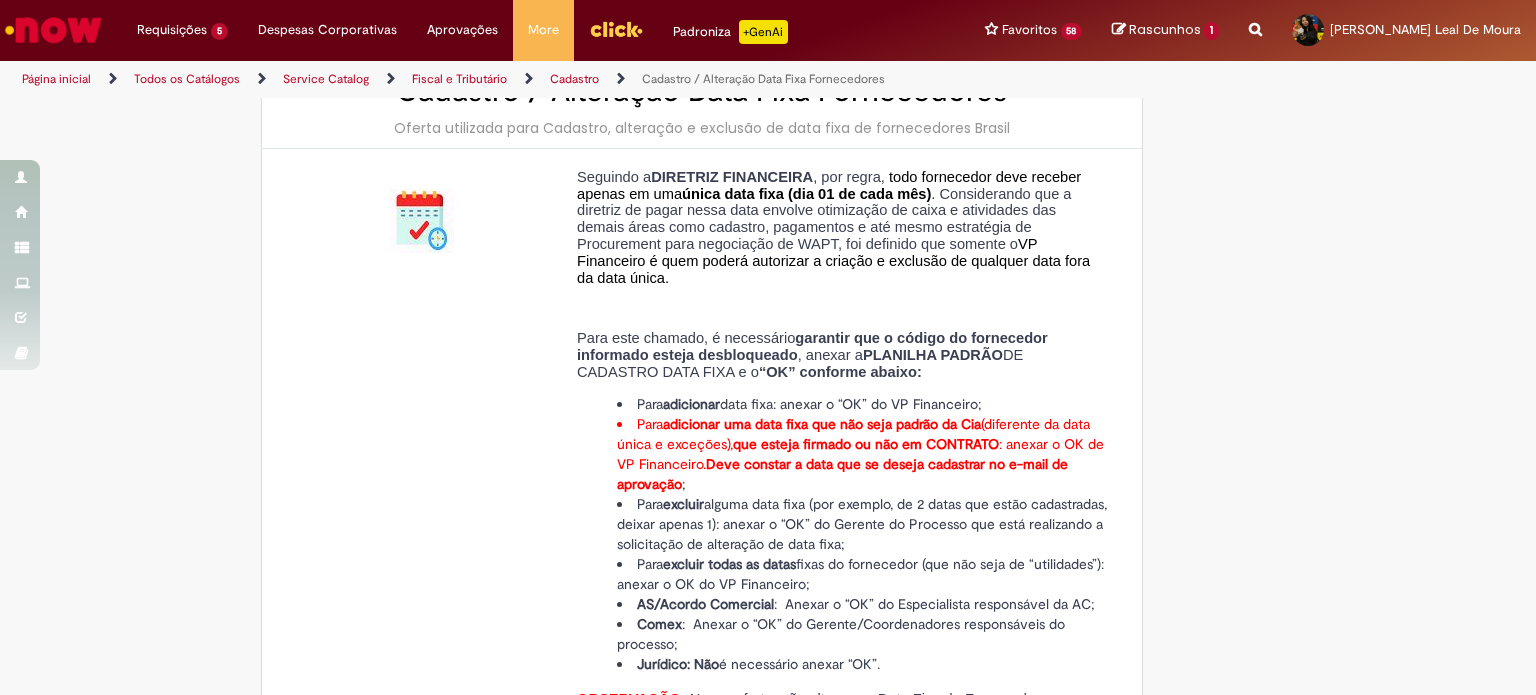 scroll, scrollTop: 0, scrollLeft: 0, axis: both 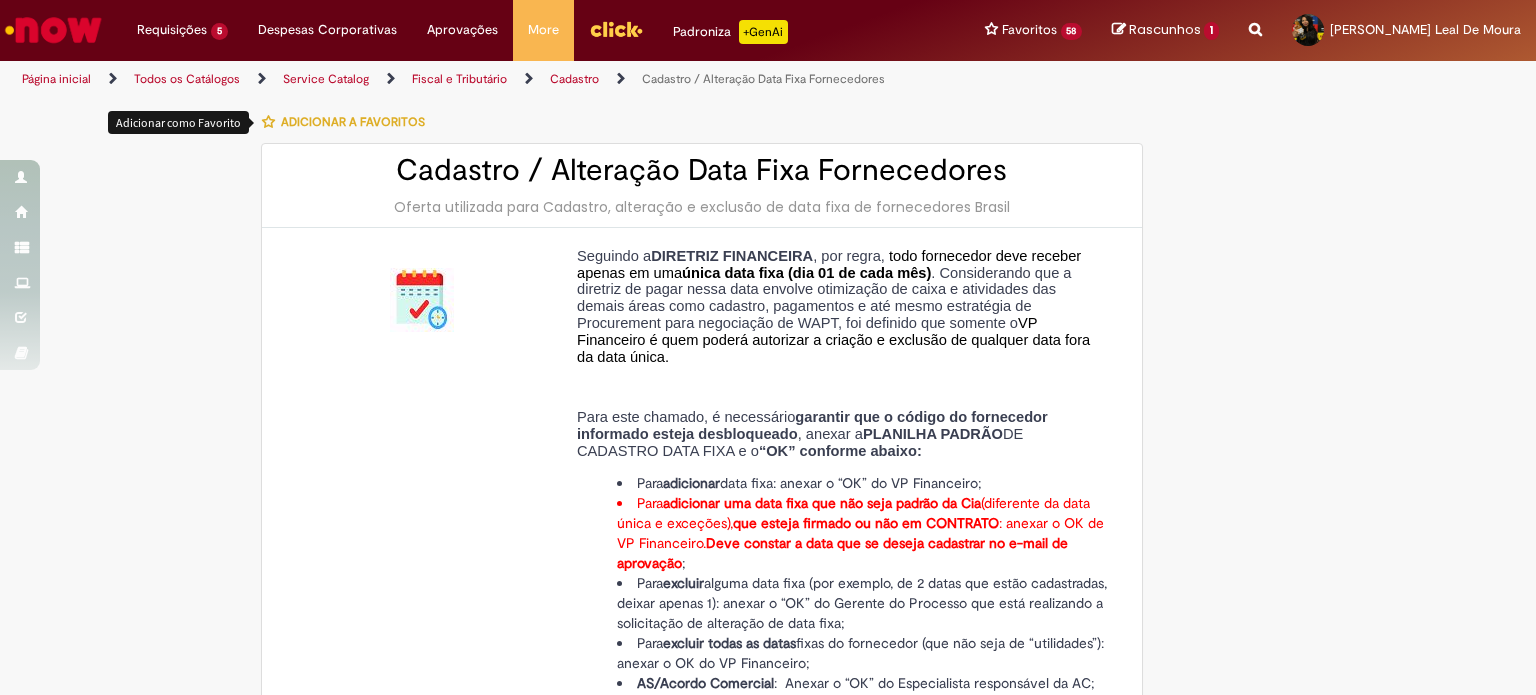 click at bounding box center [268, 122] 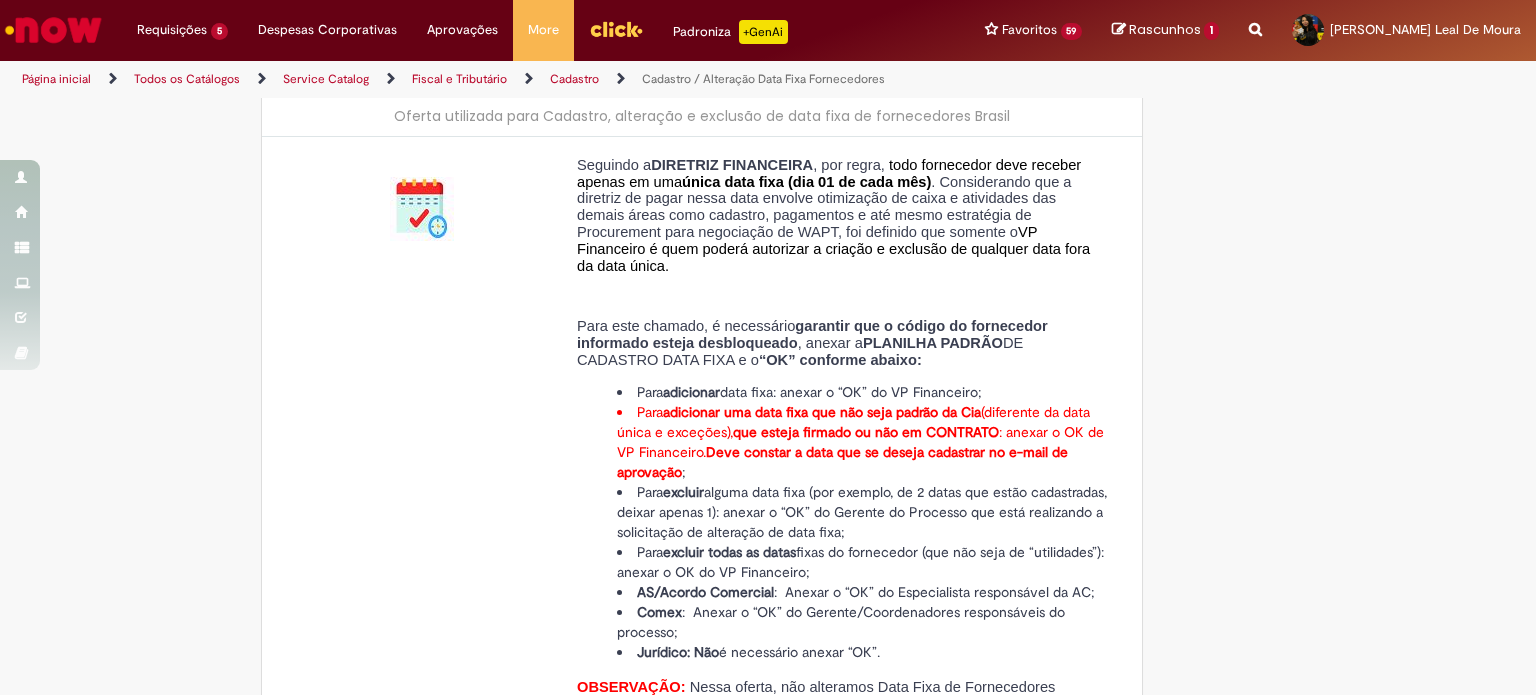 scroll, scrollTop: 92, scrollLeft: 0, axis: vertical 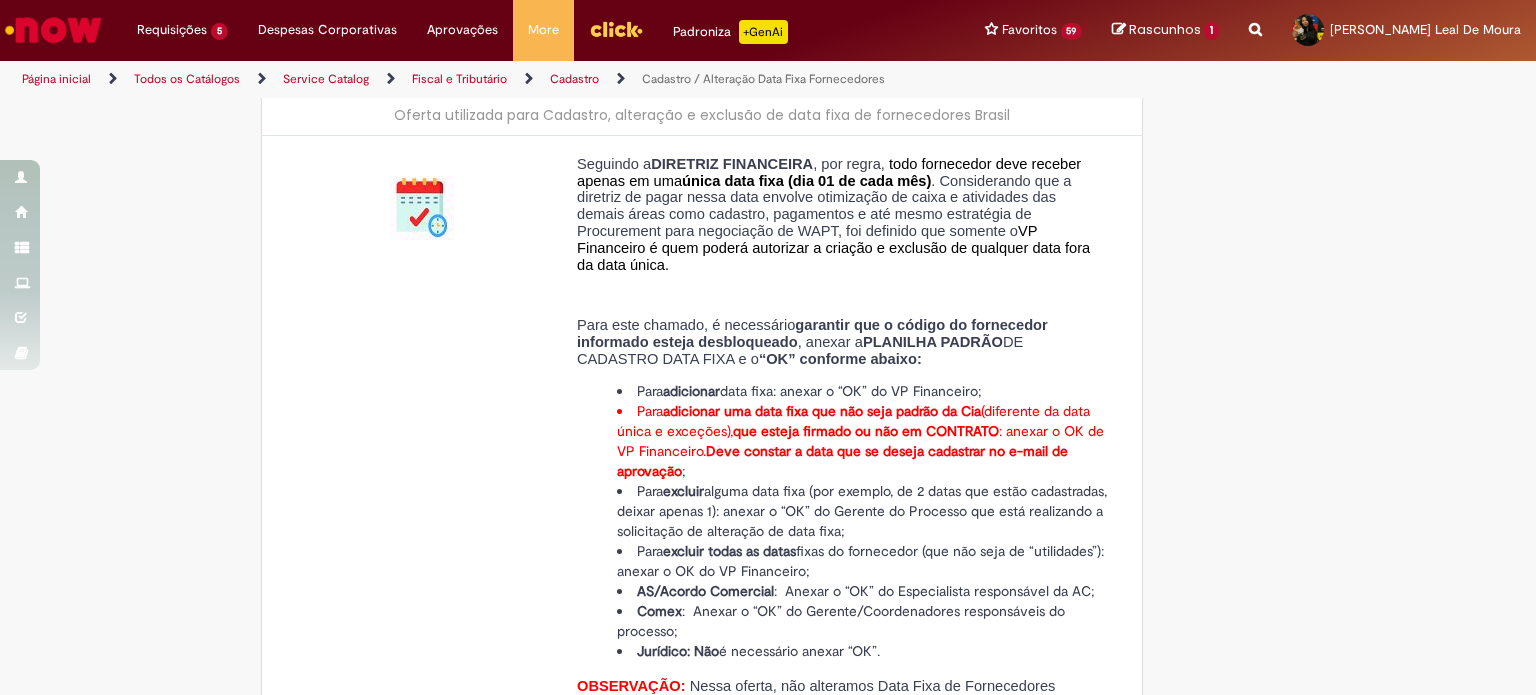 click on "adicionar uma data fixa que não seja padrão da Cia" at bounding box center [822, 411] 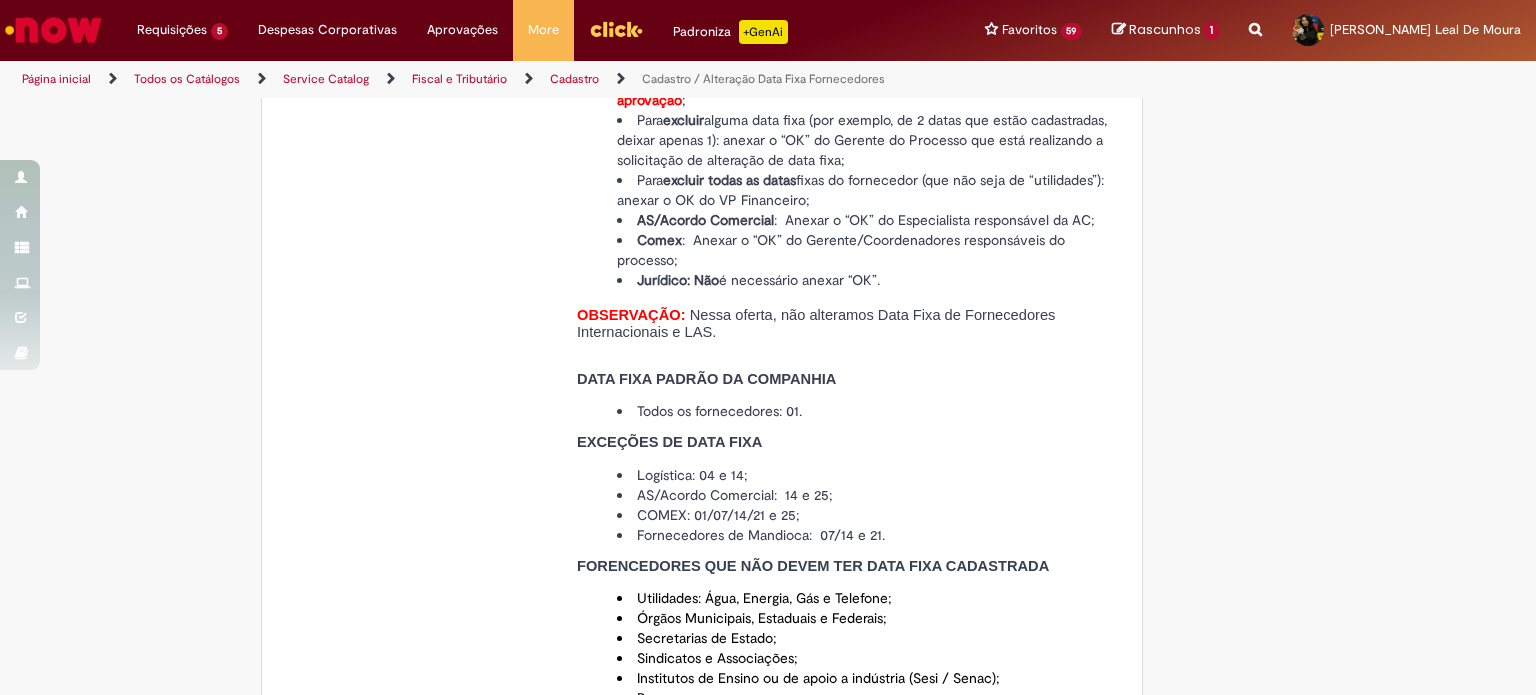 scroll, scrollTop: 484, scrollLeft: 0, axis: vertical 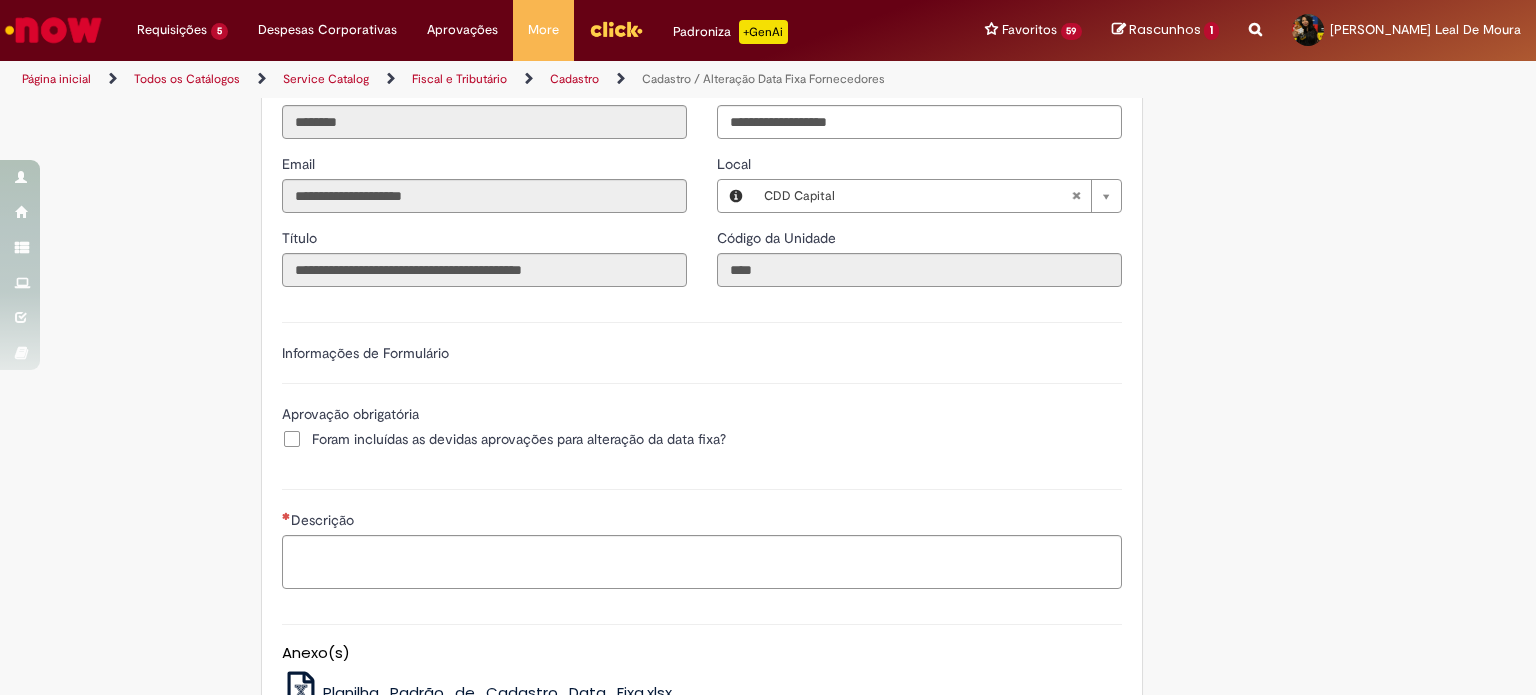 click on "Foram incluídas as devidas aprovações para alteração da data fixa?" at bounding box center (519, 439) 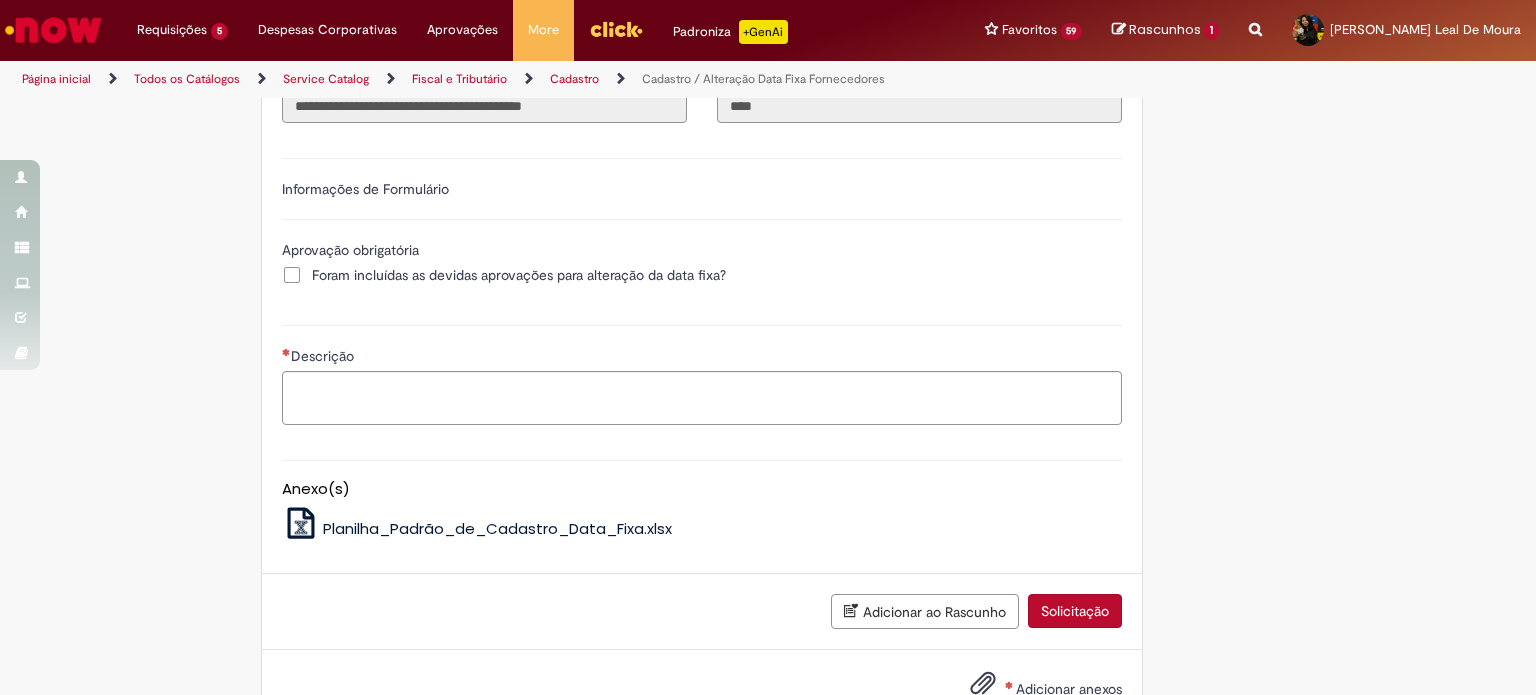 scroll, scrollTop: 1505, scrollLeft: 0, axis: vertical 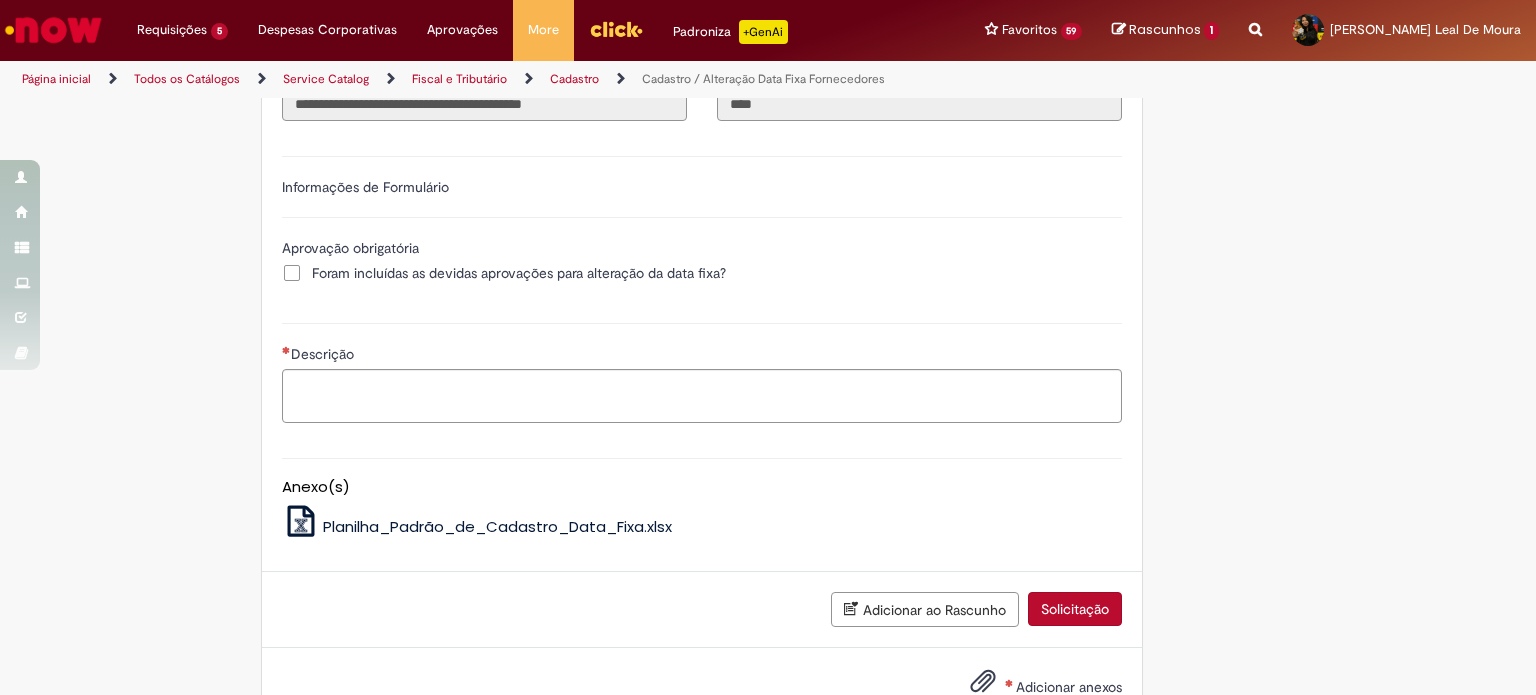 click on "Planilha_Padrão_de_Cadastro_Data_Fixa.xlsx" at bounding box center [497, 526] 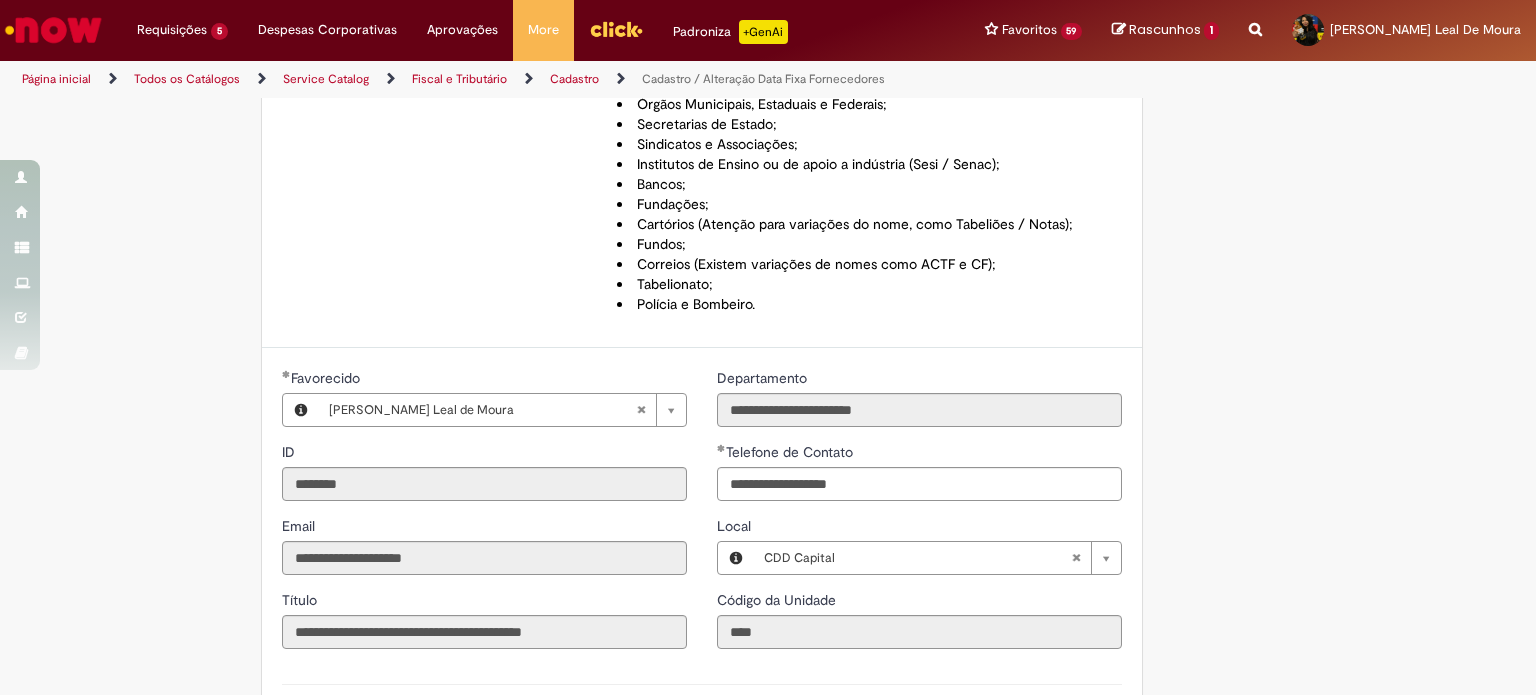 scroll, scrollTop: 923, scrollLeft: 0, axis: vertical 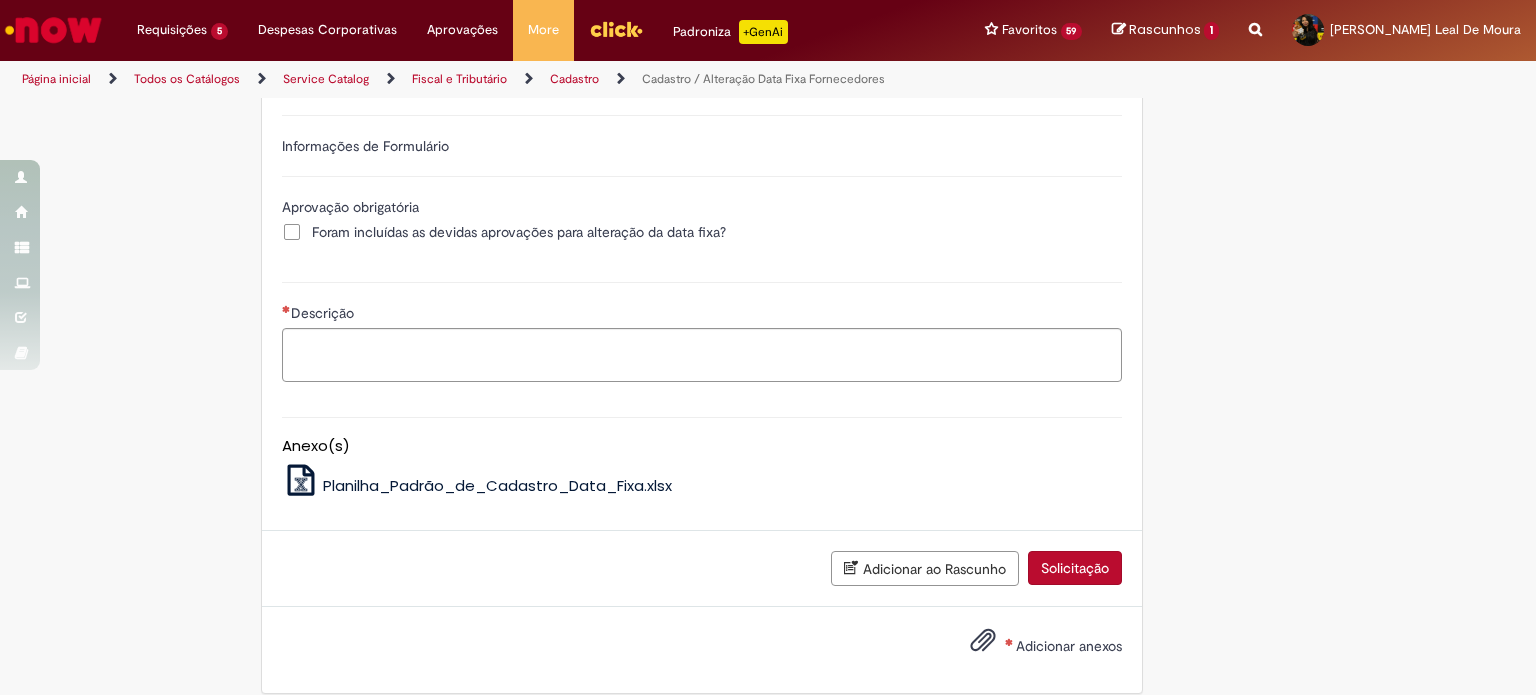 click on "Adicionar anexos" at bounding box center (1031, 647) 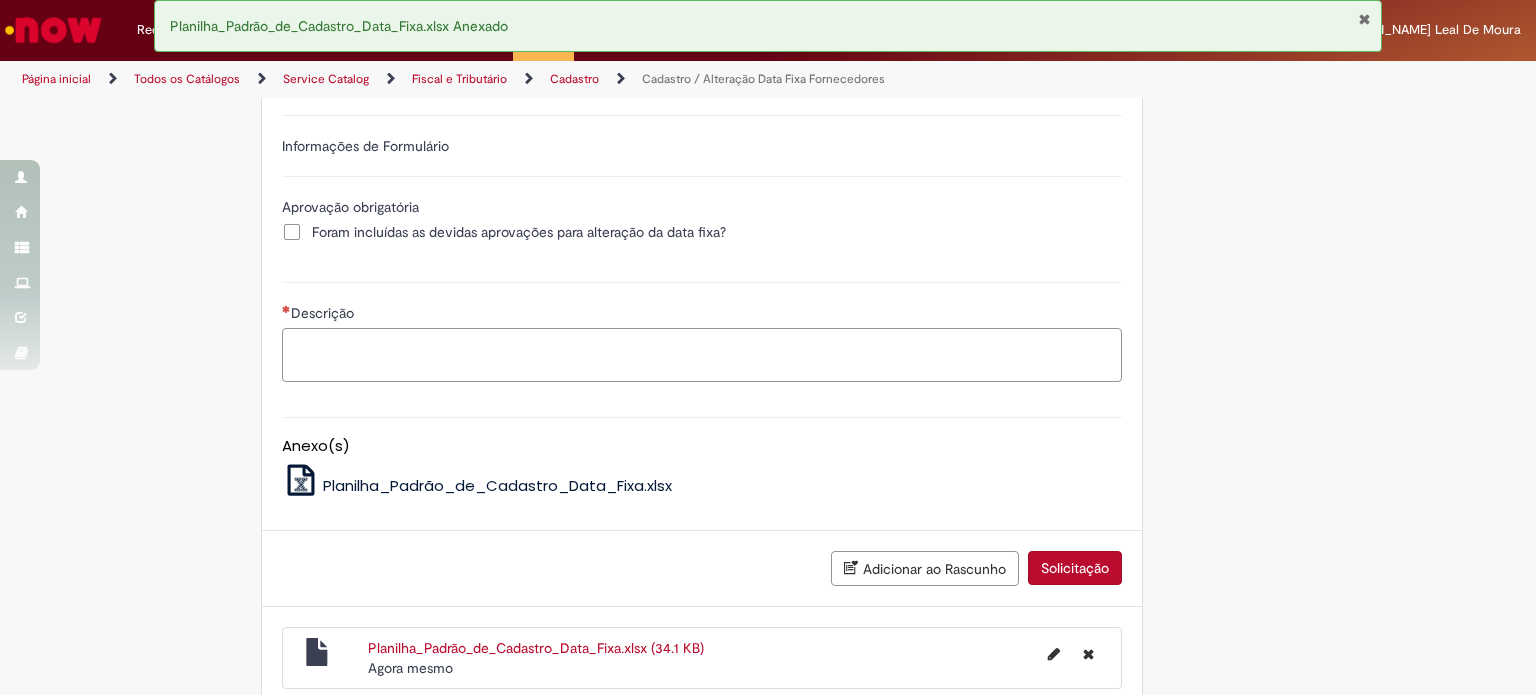 click on "Descrição" at bounding box center (702, 355) 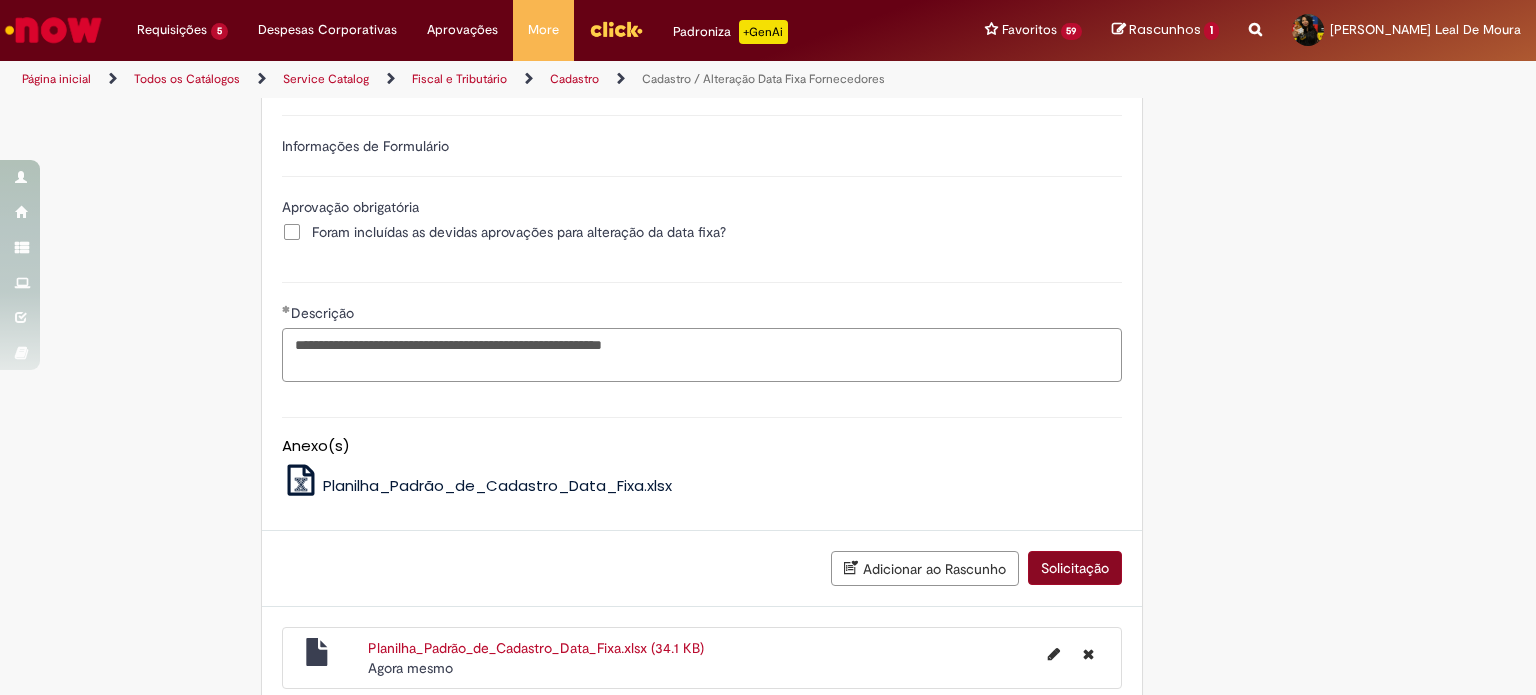 type on "**********" 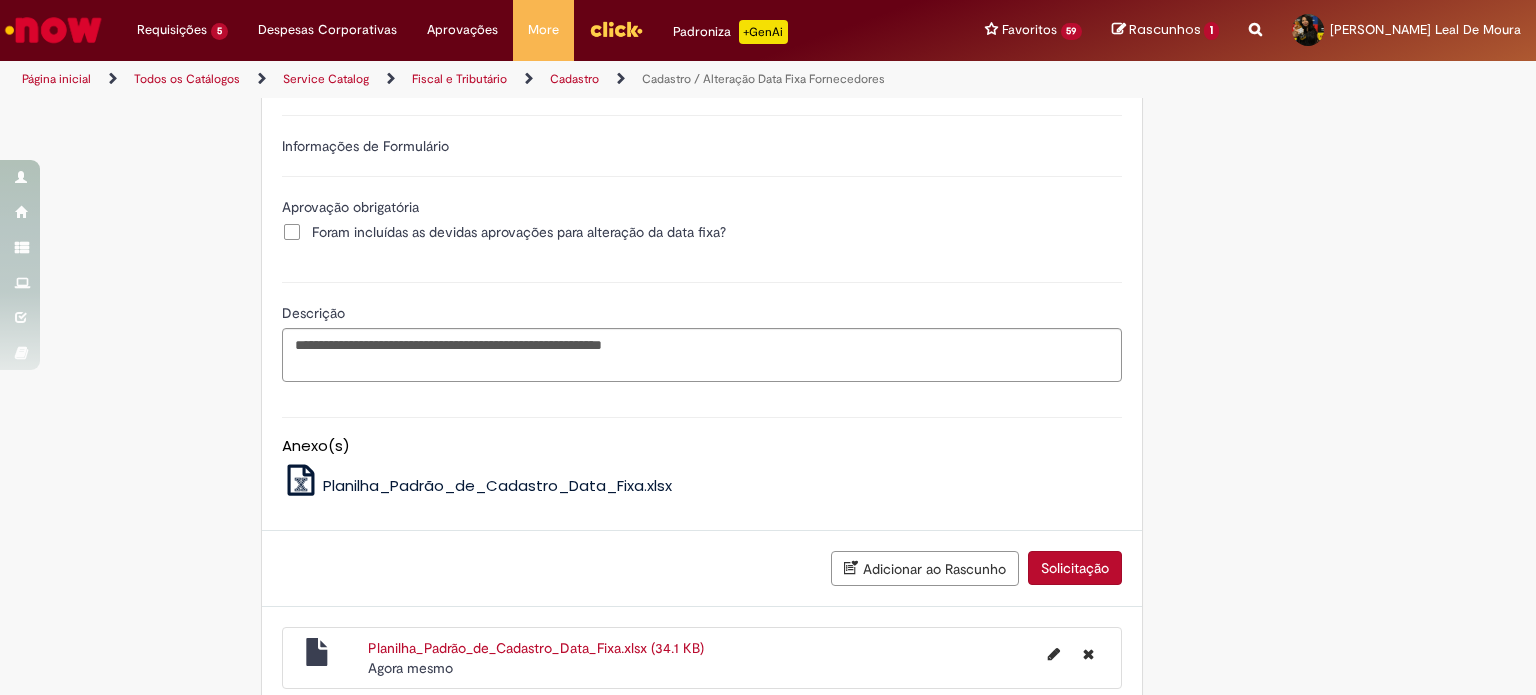 click on "Solicitação" at bounding box center [1075, 568] 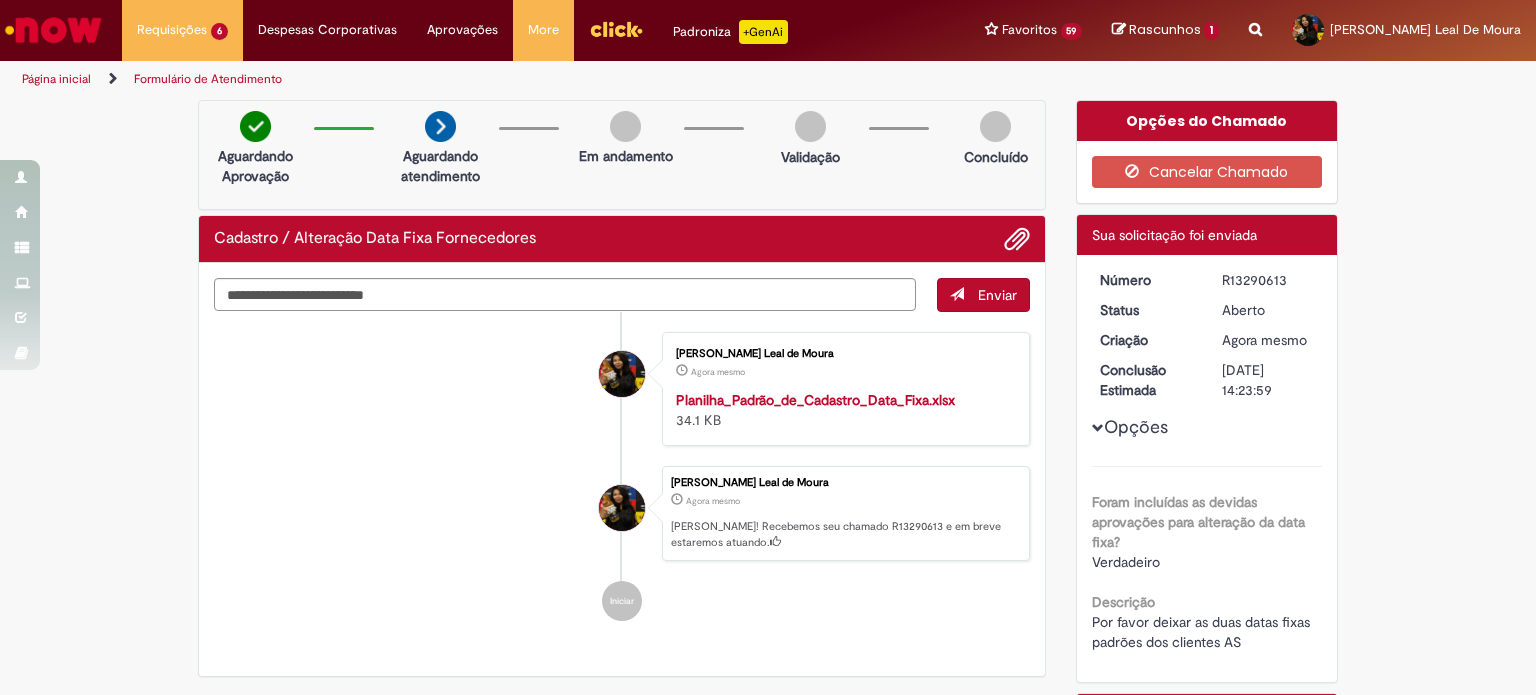 scroll, scrollTop: 0, scrollLeft: 0, axis: both 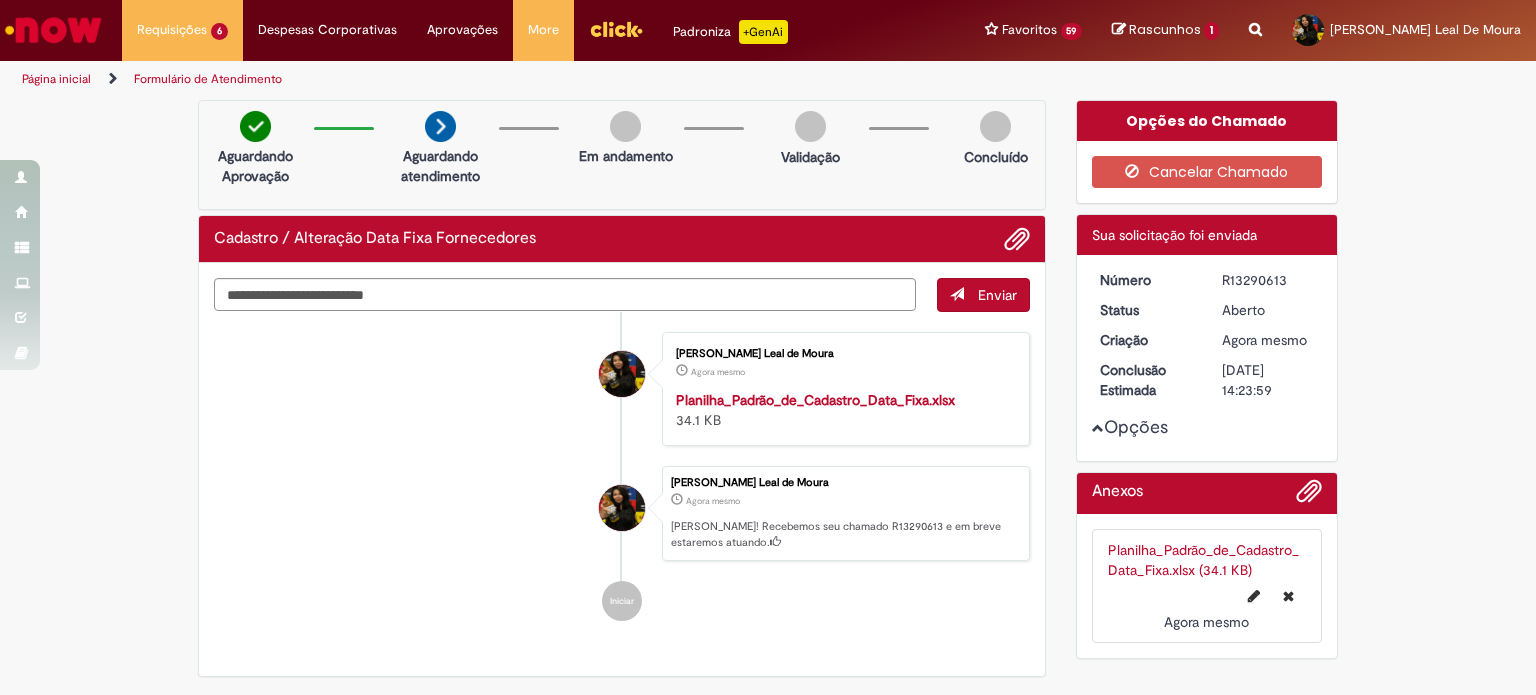 click on "Opções" at bounding box center (1207, 358) 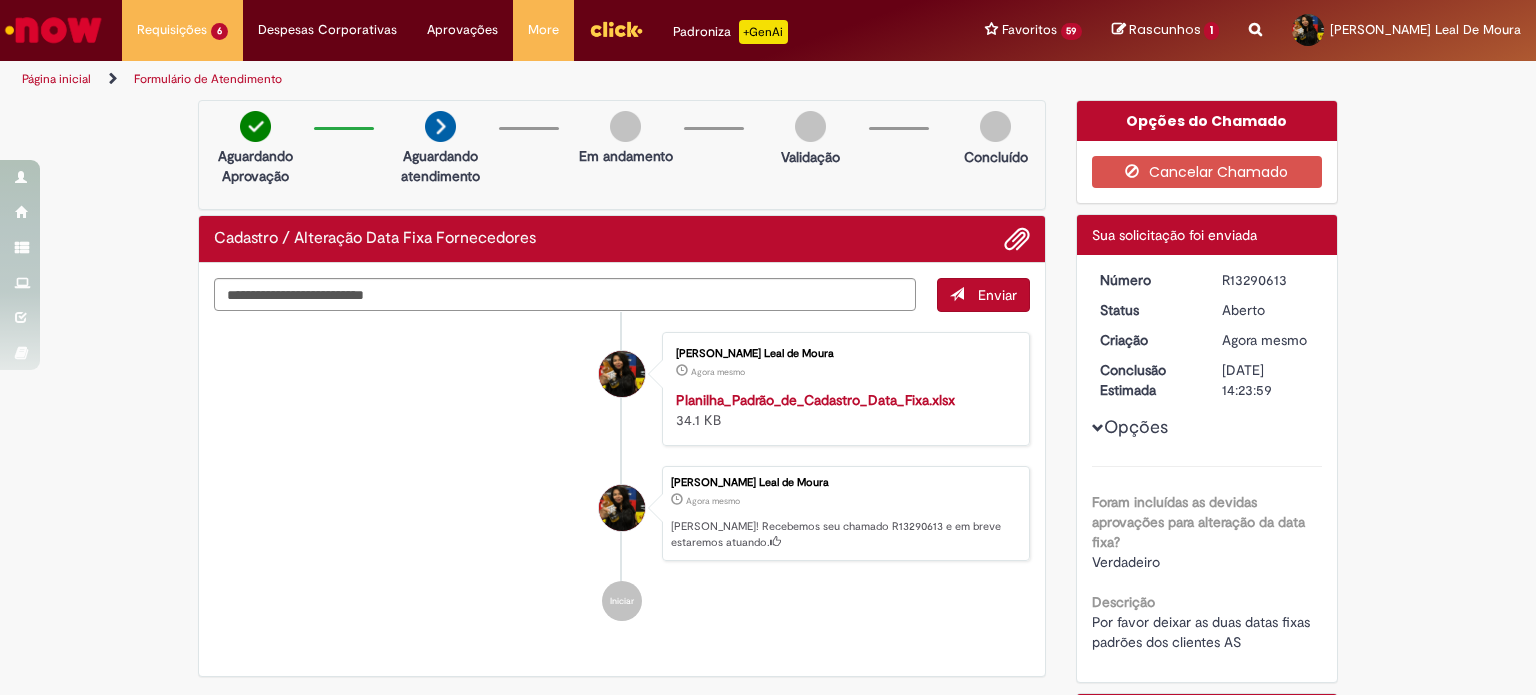 click on "Opções" at bounding box center [0, 0] 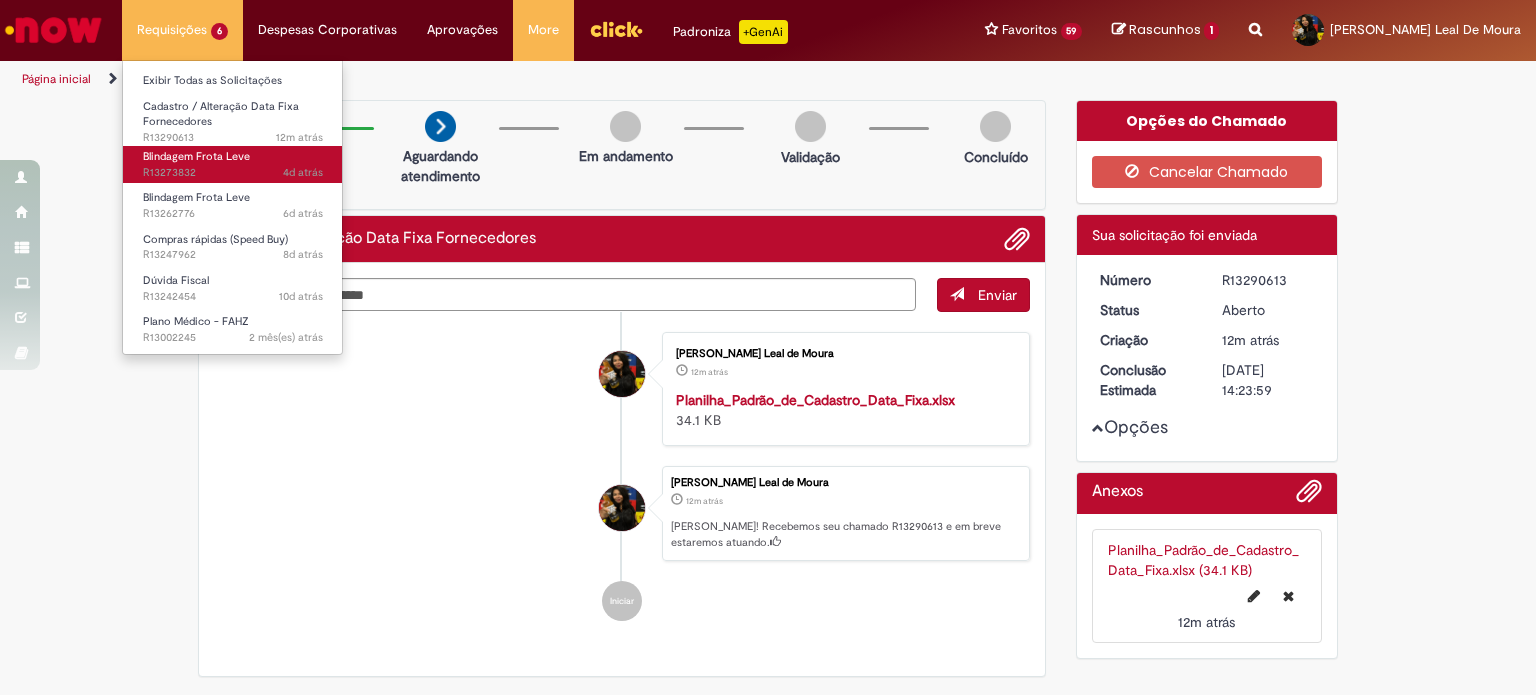 click on "4d atrás 4 dias atrás  R13273832" at bounding box center [233, 173] 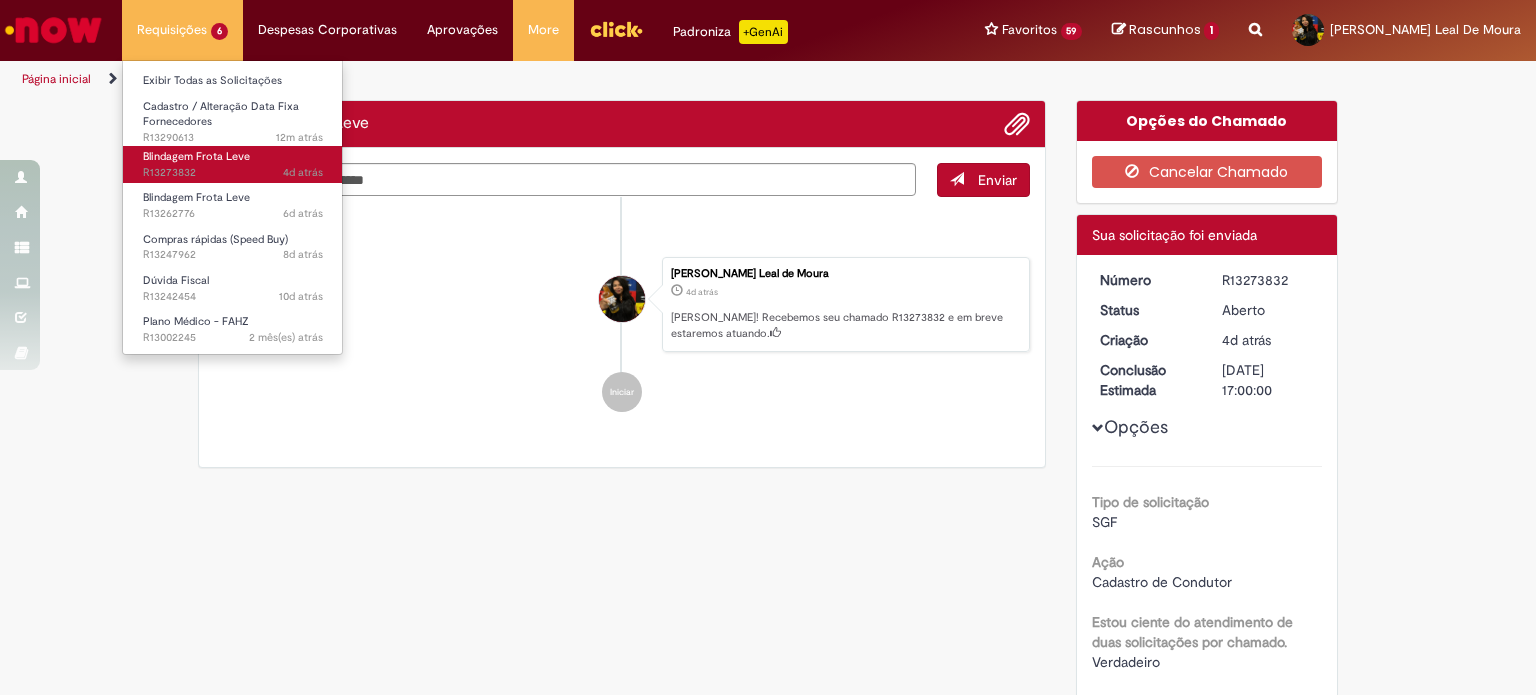 scroll, scrollTop: 0, scrollLeft: 0, axis: both 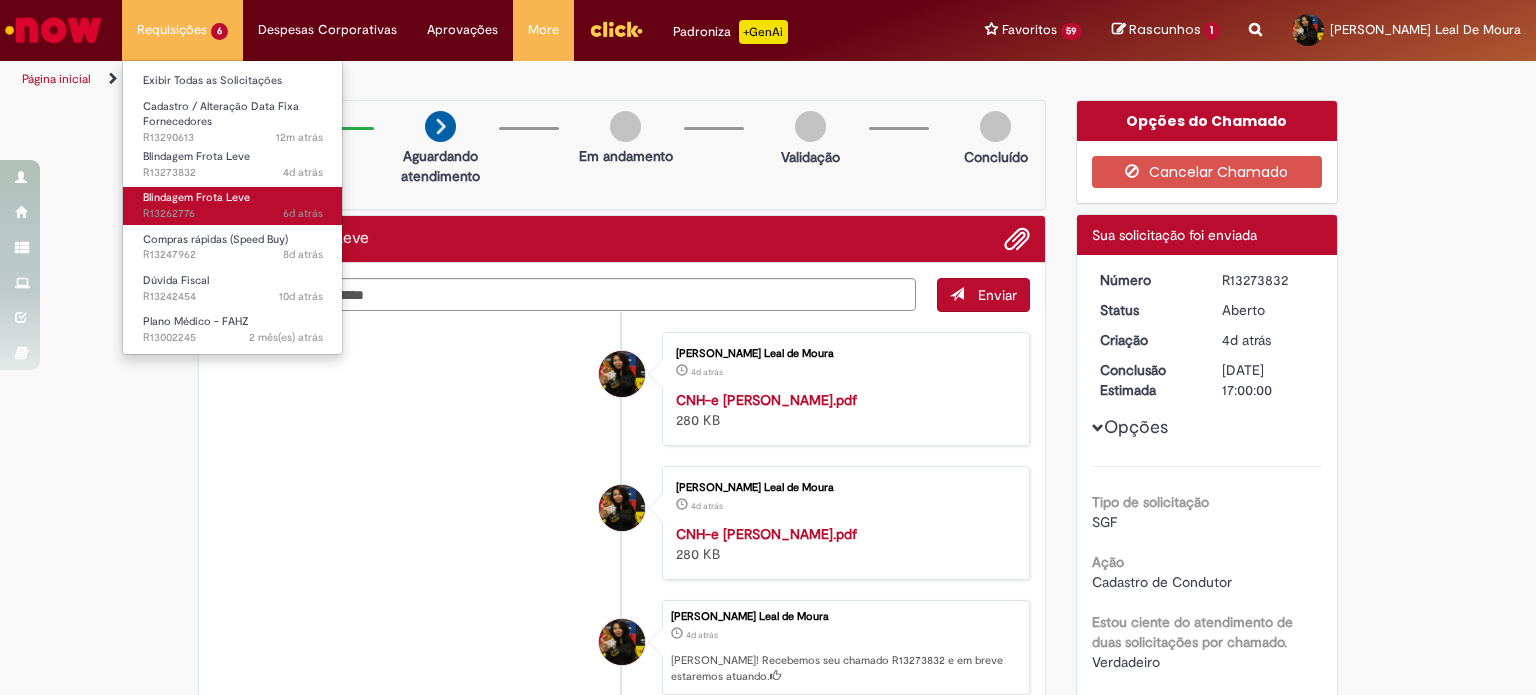 click on "6d atrás 6 dias atrás  R13262776" at bounding box center [233, 214] 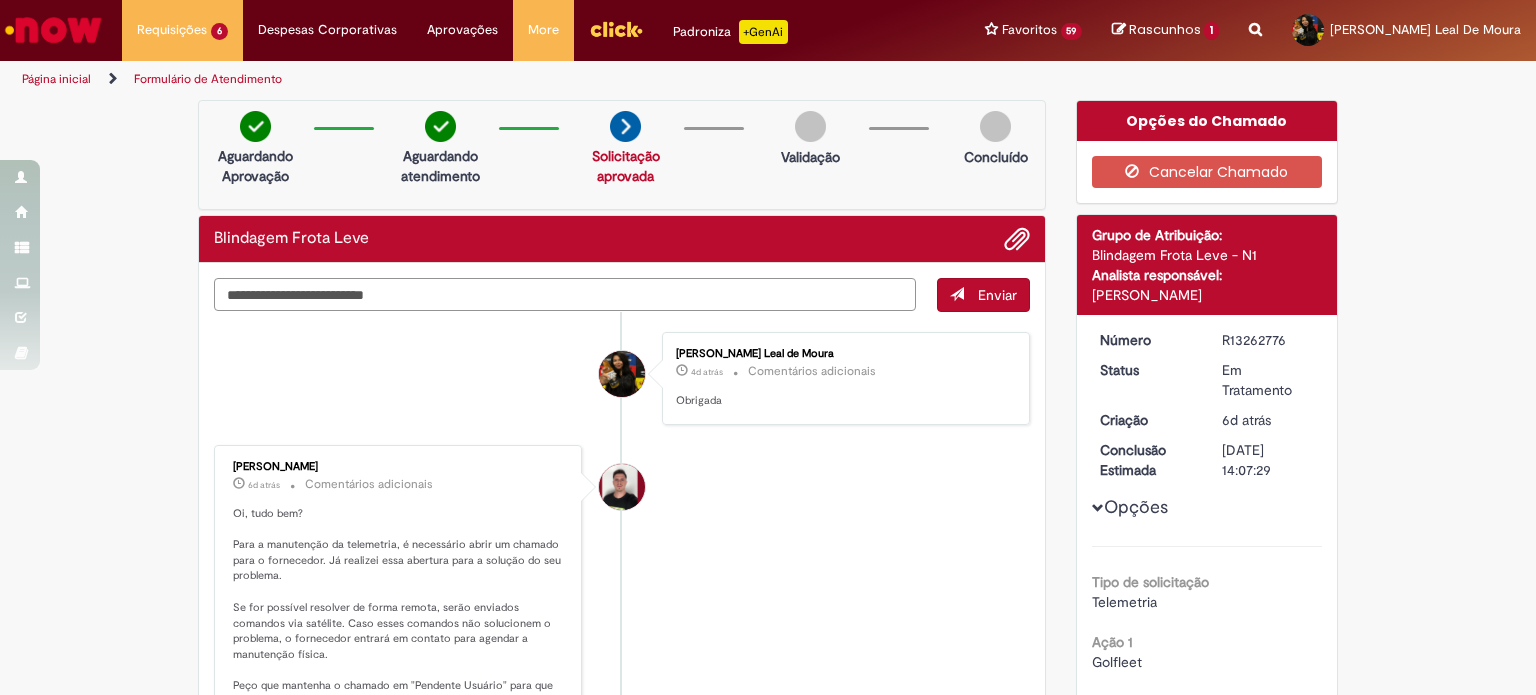 click at bounding box center (565, 295) 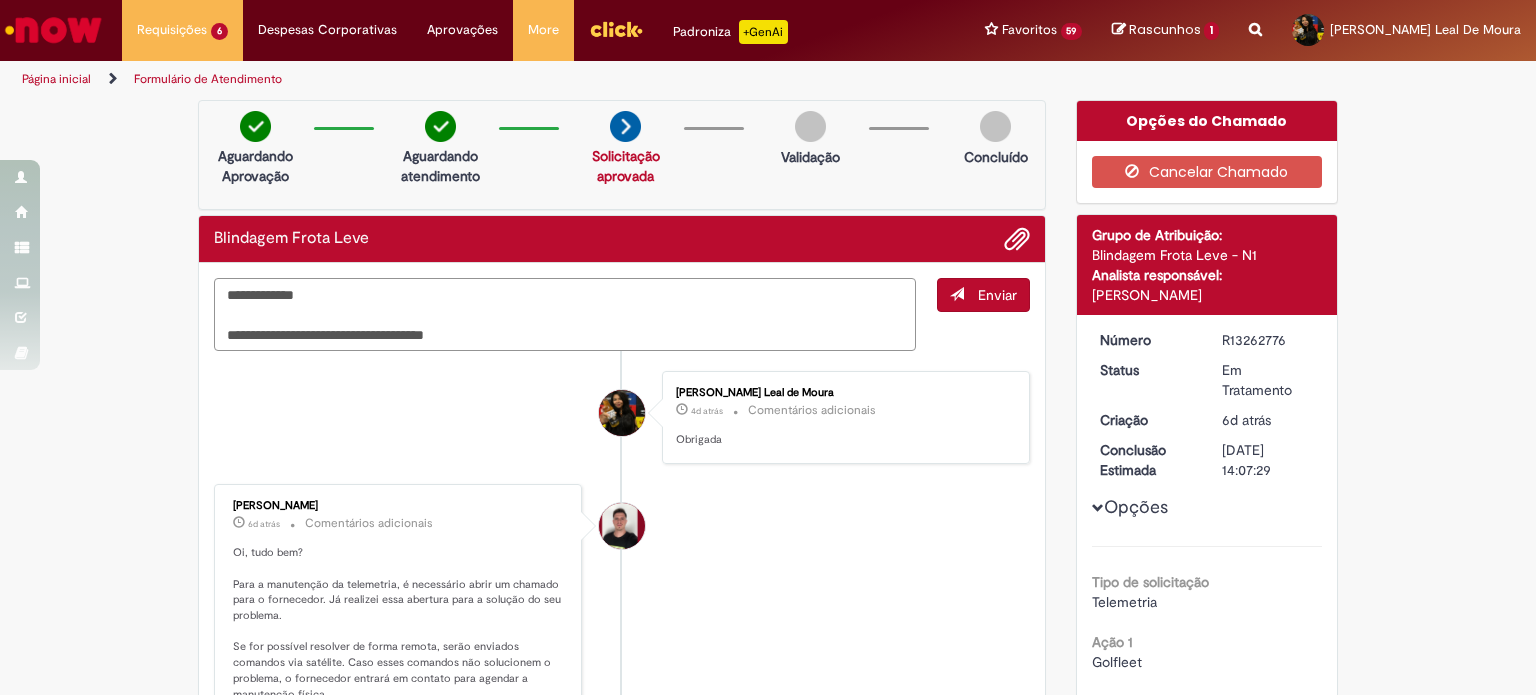 click on "**********" at bounding box center [565, 315] 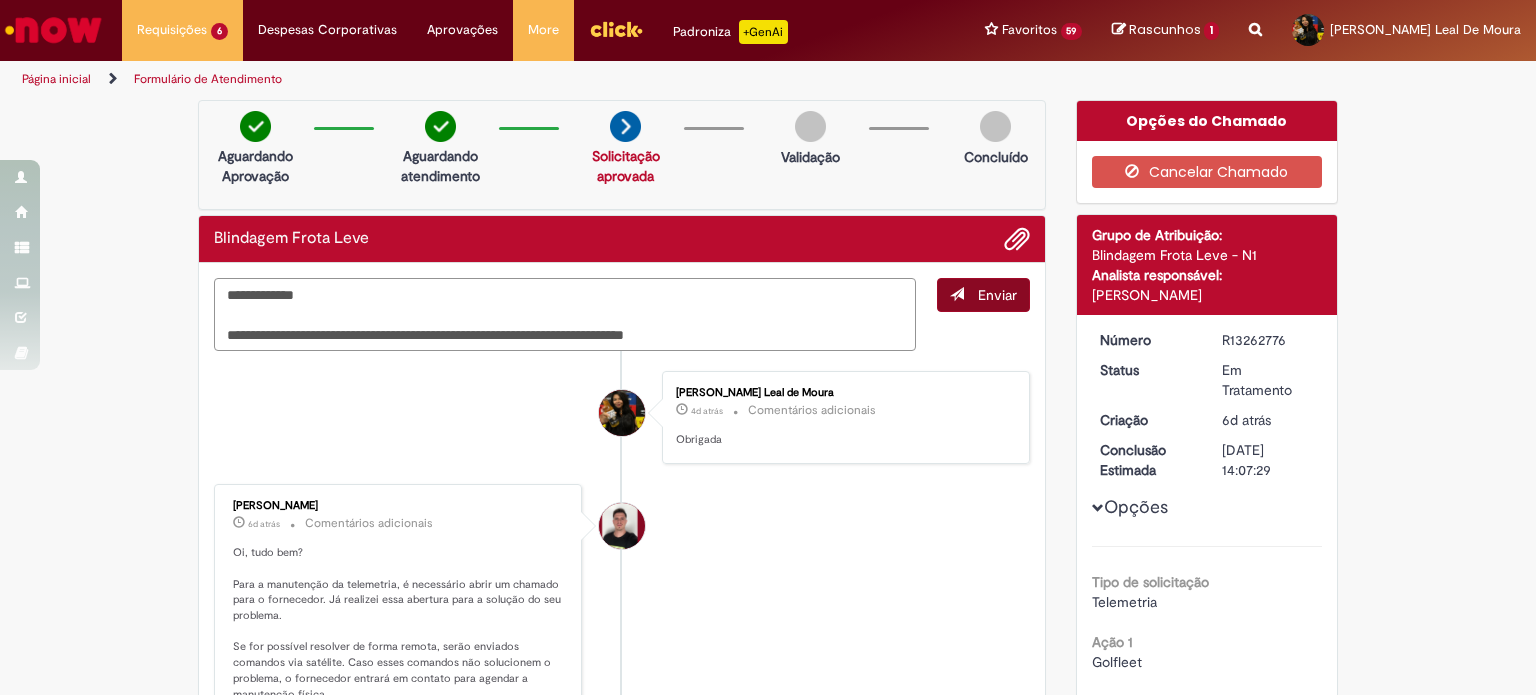 type on "**********" 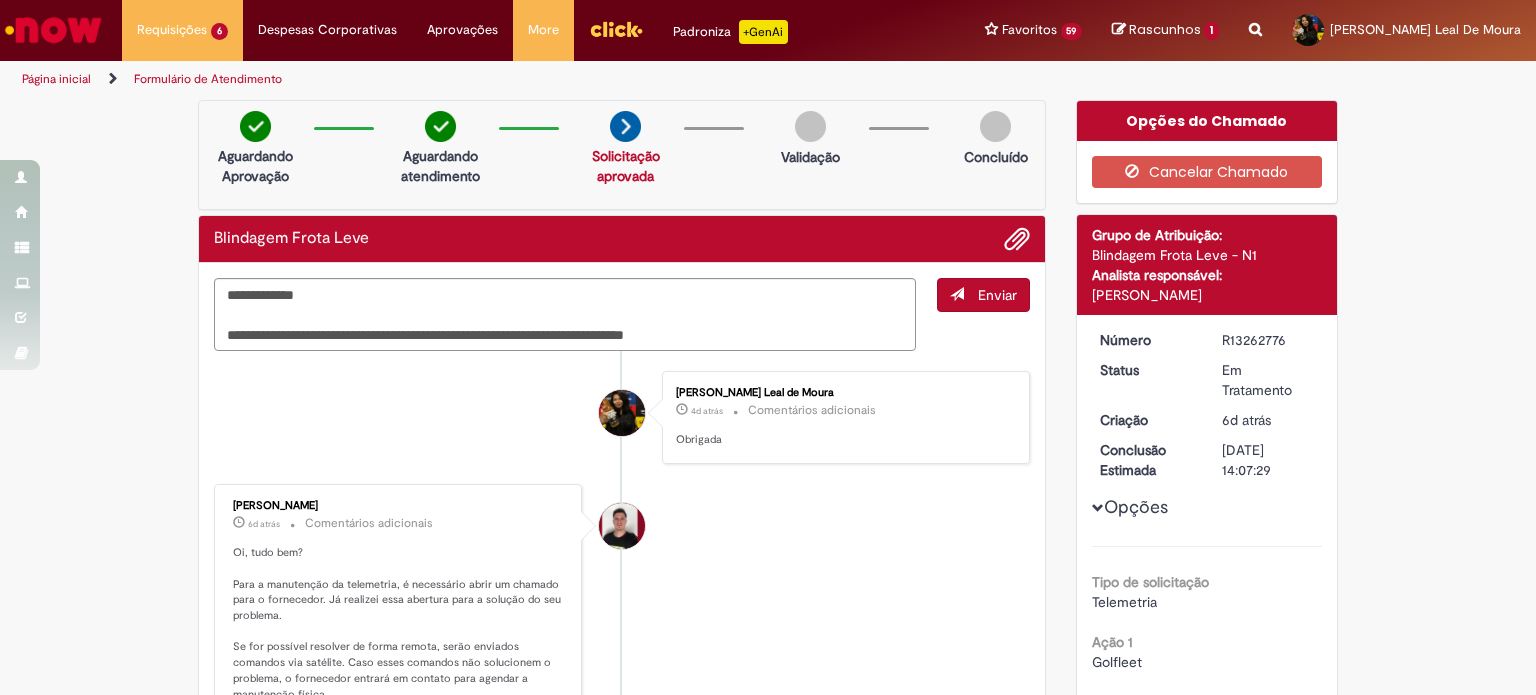 click on "Enviar" at bounding box center [983, 295] 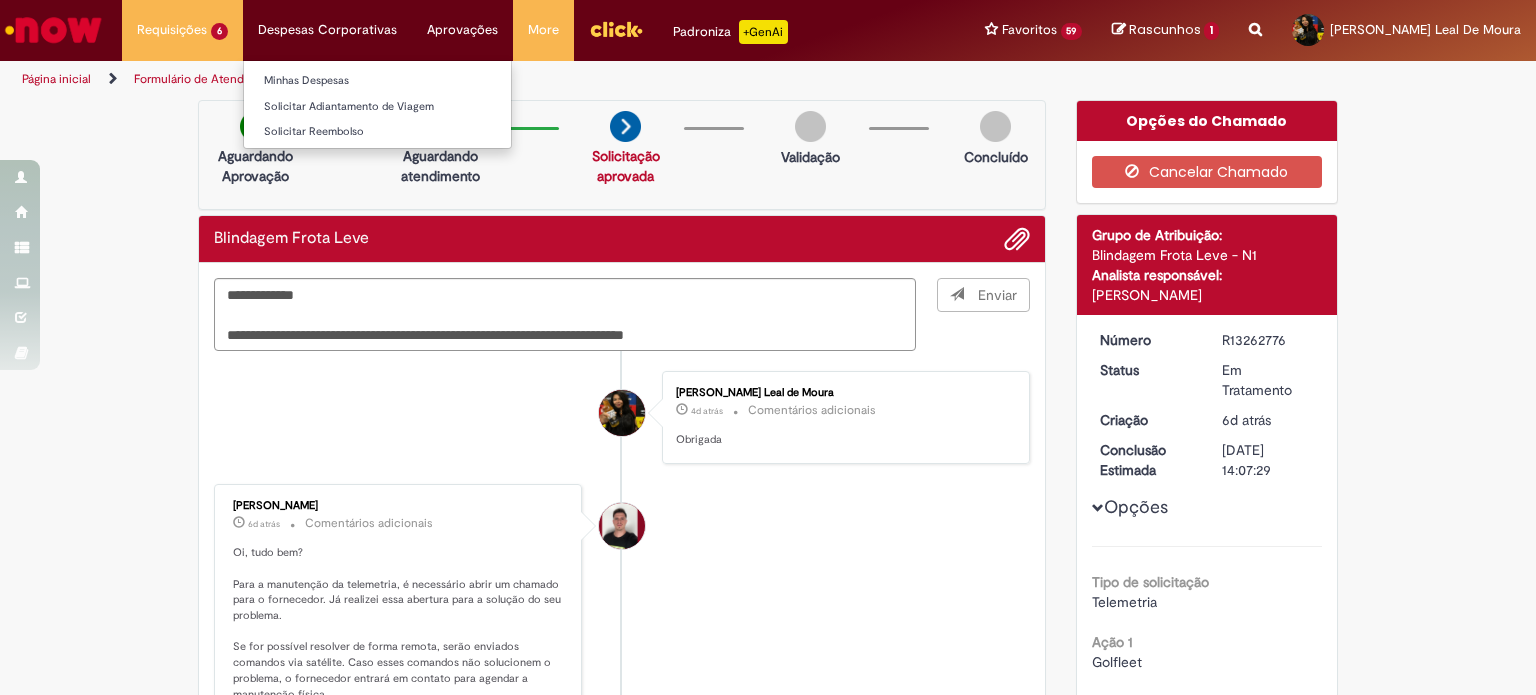 type 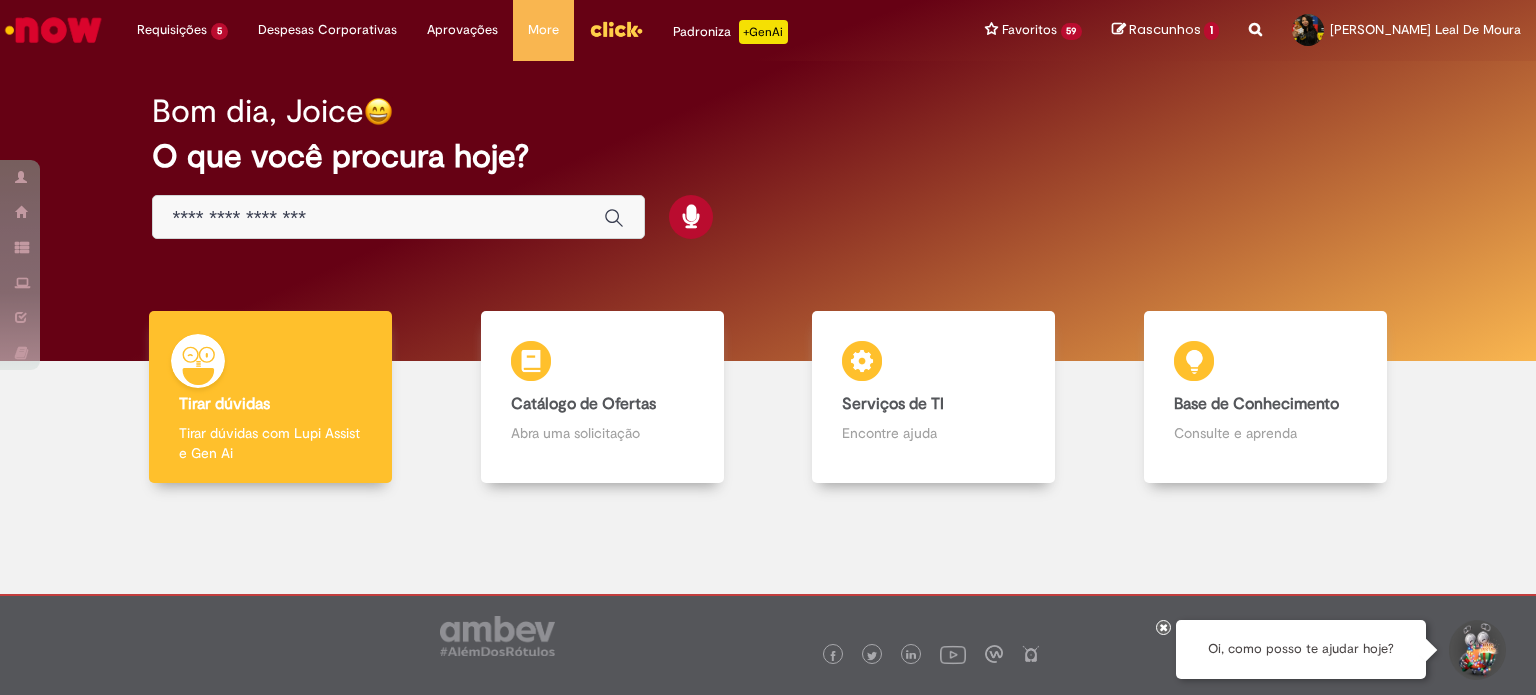 scroll, scrollTop: 0, scrollLeft: 0, axis: both 